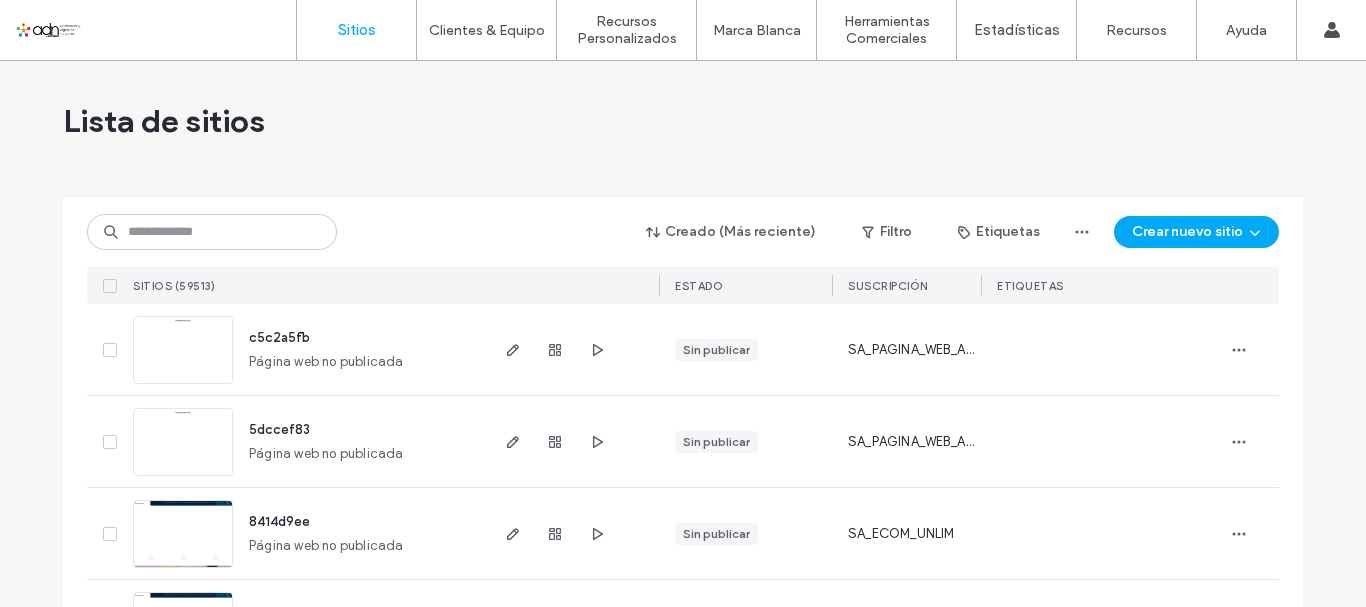 scroll, scrollTop: 0, scrollLeft: 0, axis: both 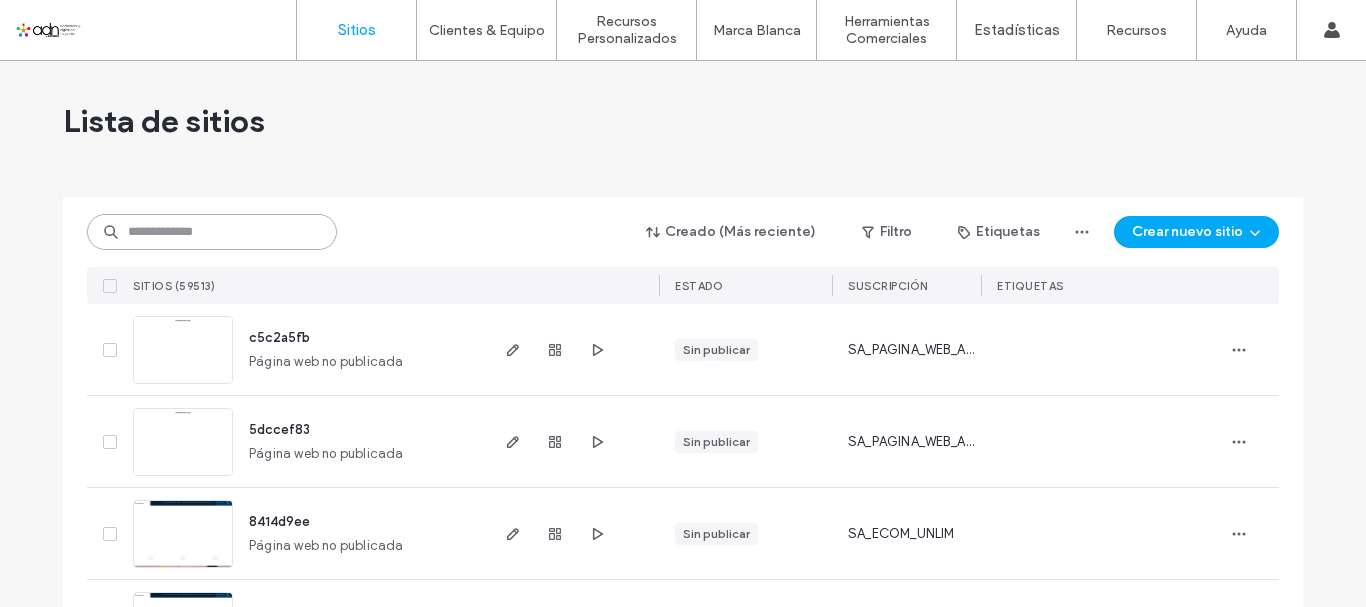 click at bounding box center (212, 232) 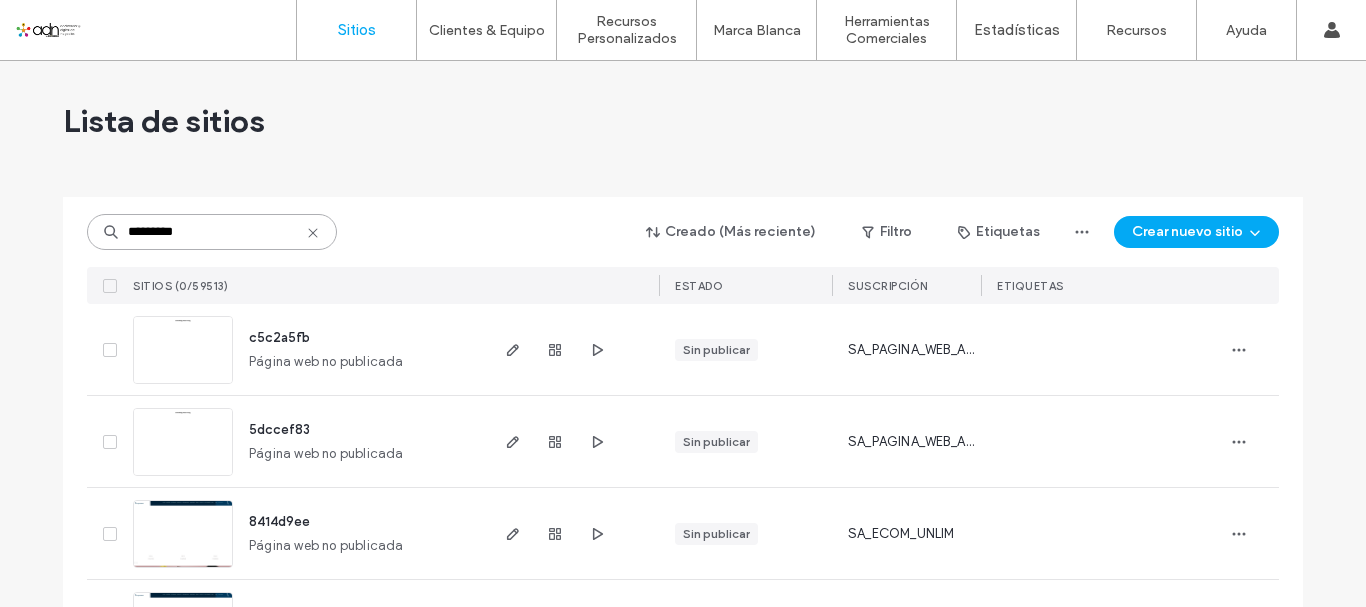 click on "*********" at bounding box center [212, 232] 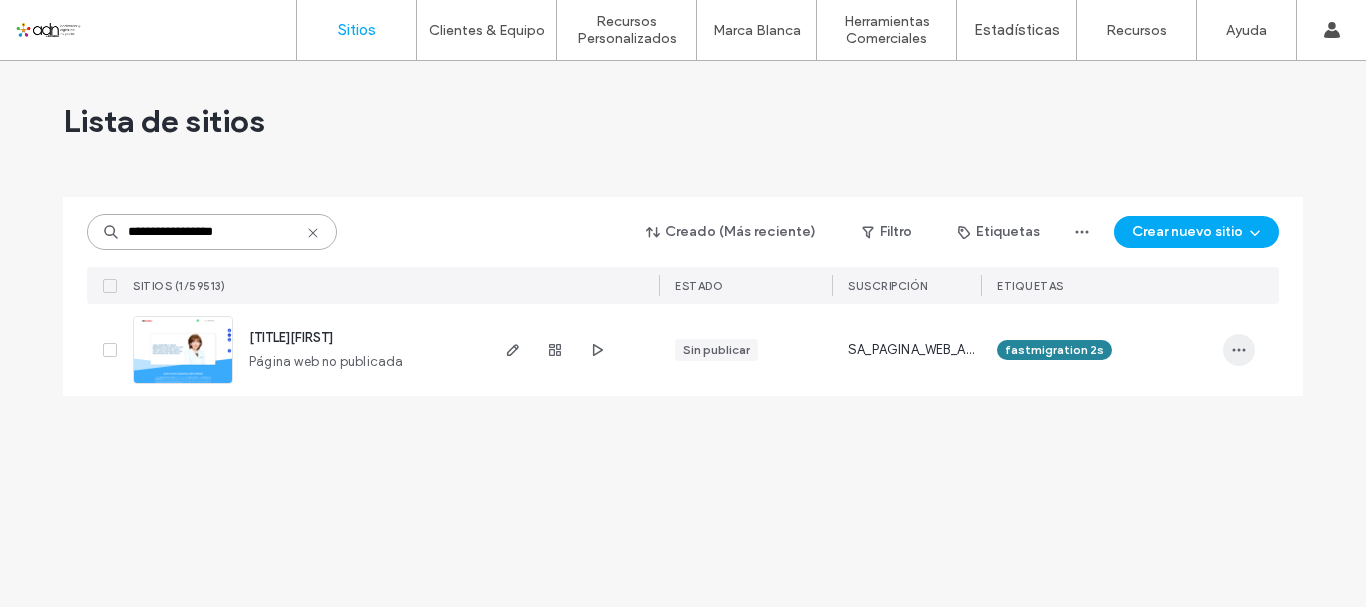 type on "**********" 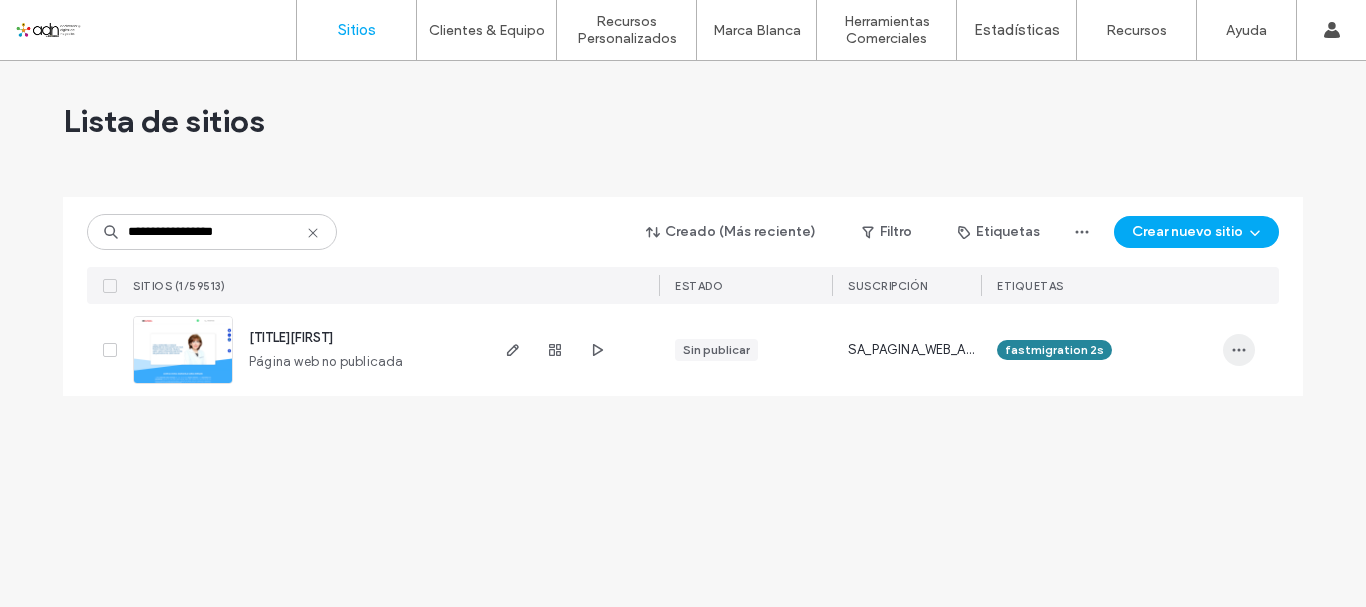 click 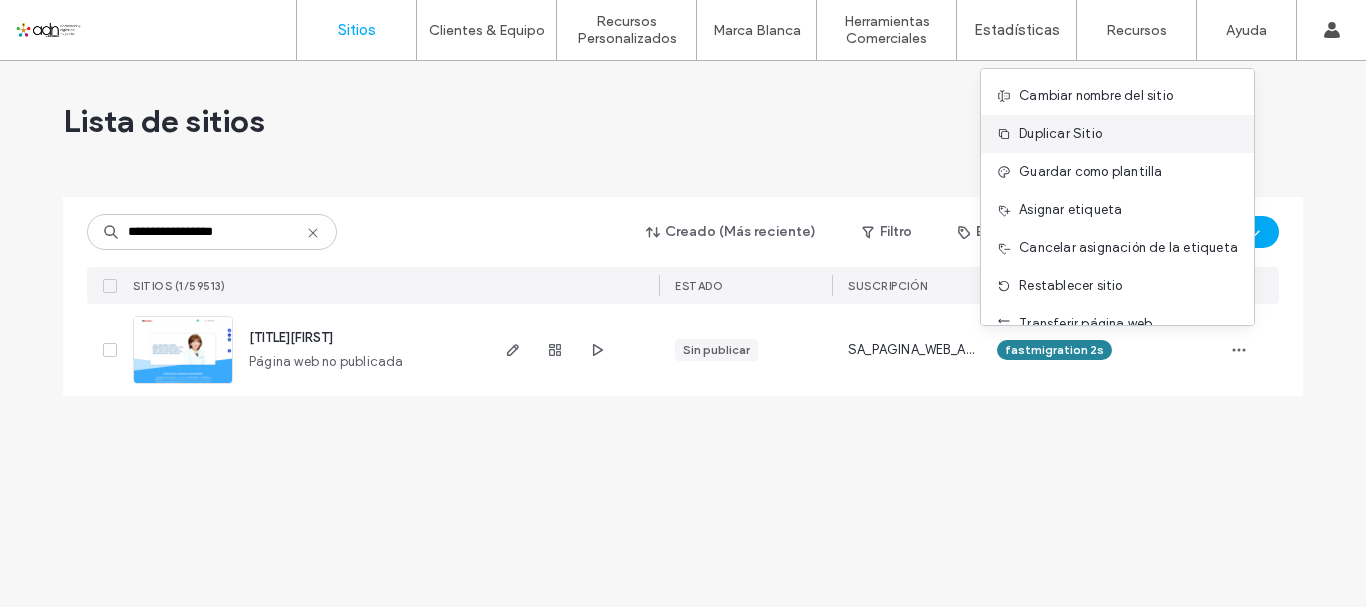 click on "Duplicar Sitio" at bounding box center [1117, 134] 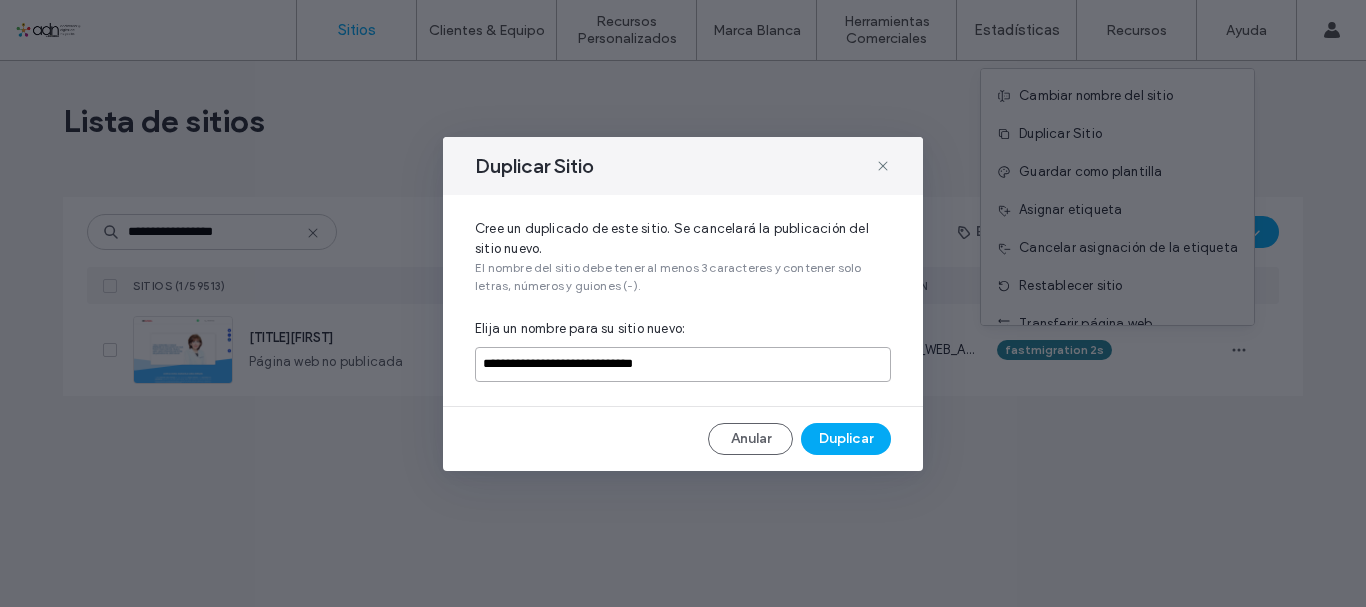 drag, startPoint x: 702, startPoint y: 366, endPoint x: 476, endPoint y: 366, distance: 226 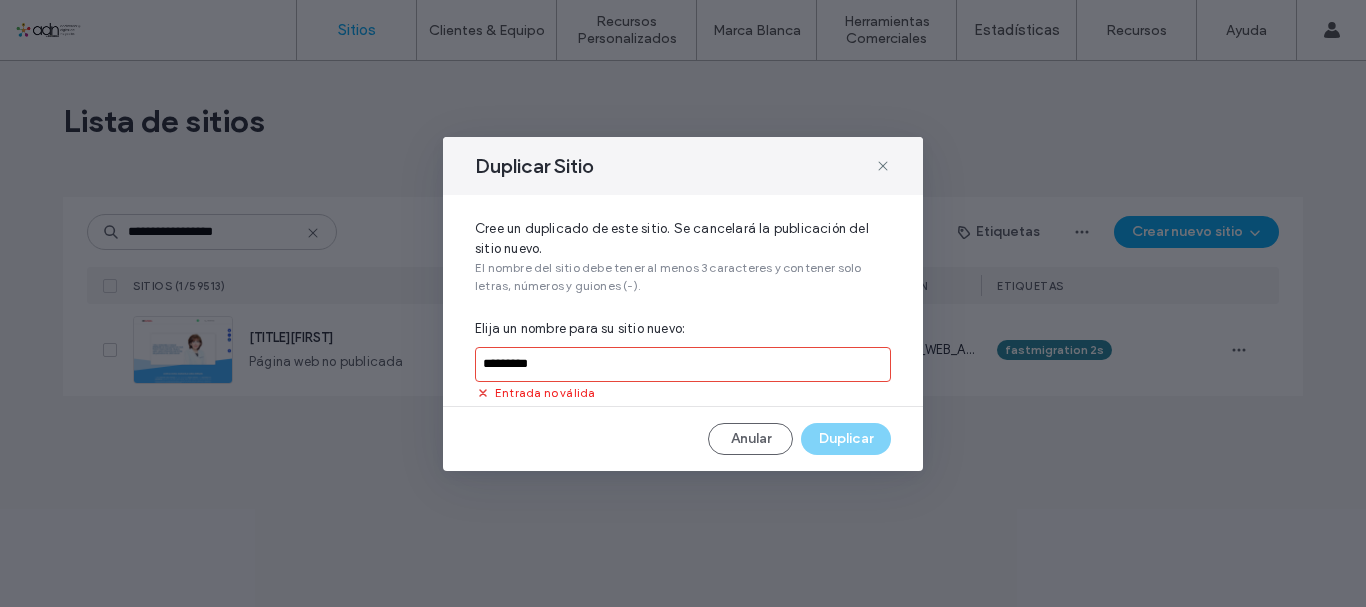 paste on "*********" 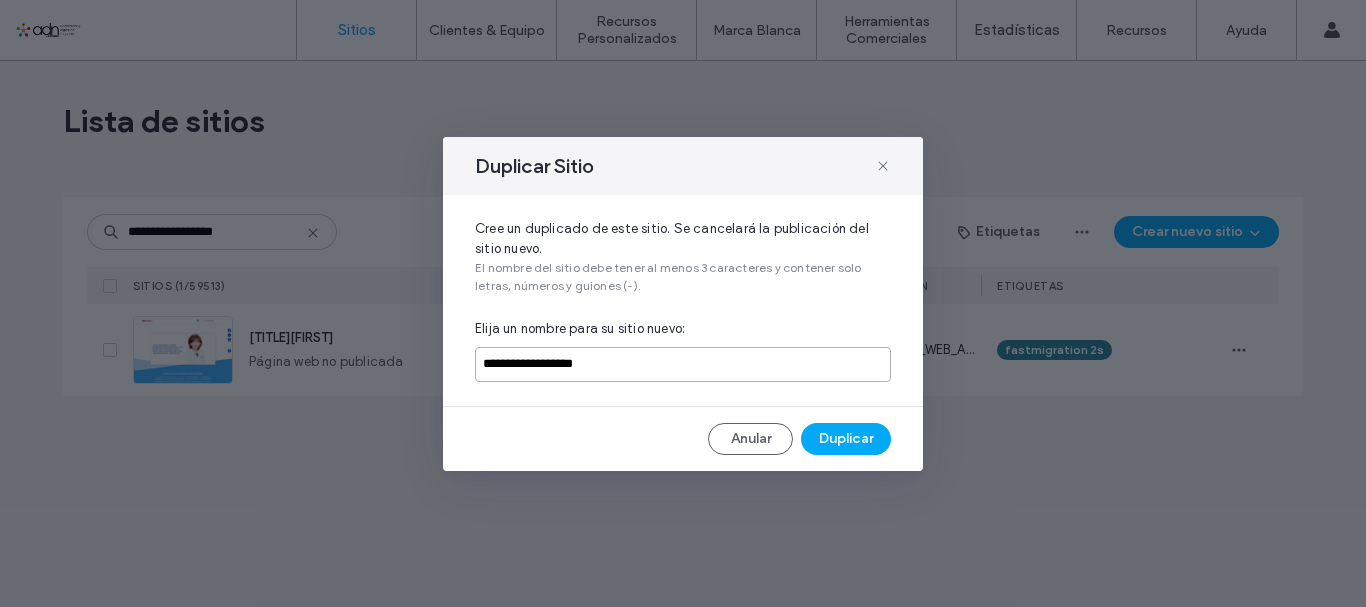 drag, startPoint x: 608, startPoint y: 369, endPoint x: 479, endPoint y: 359, distance: 129.38702 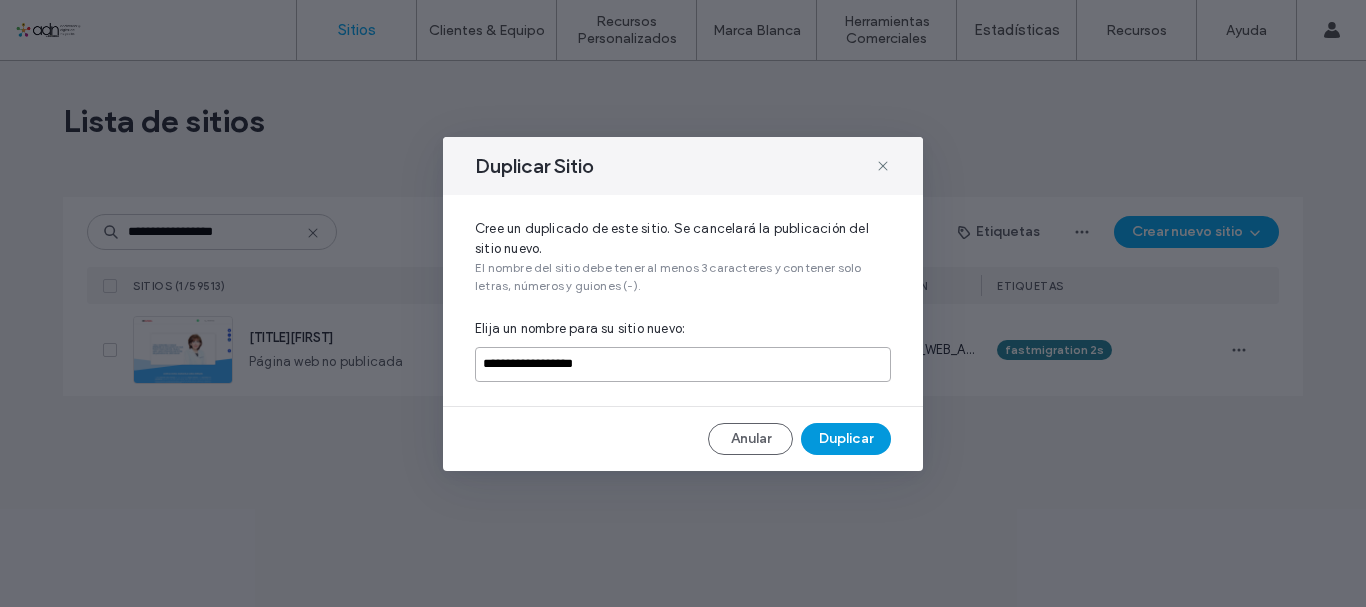 type on "**********" 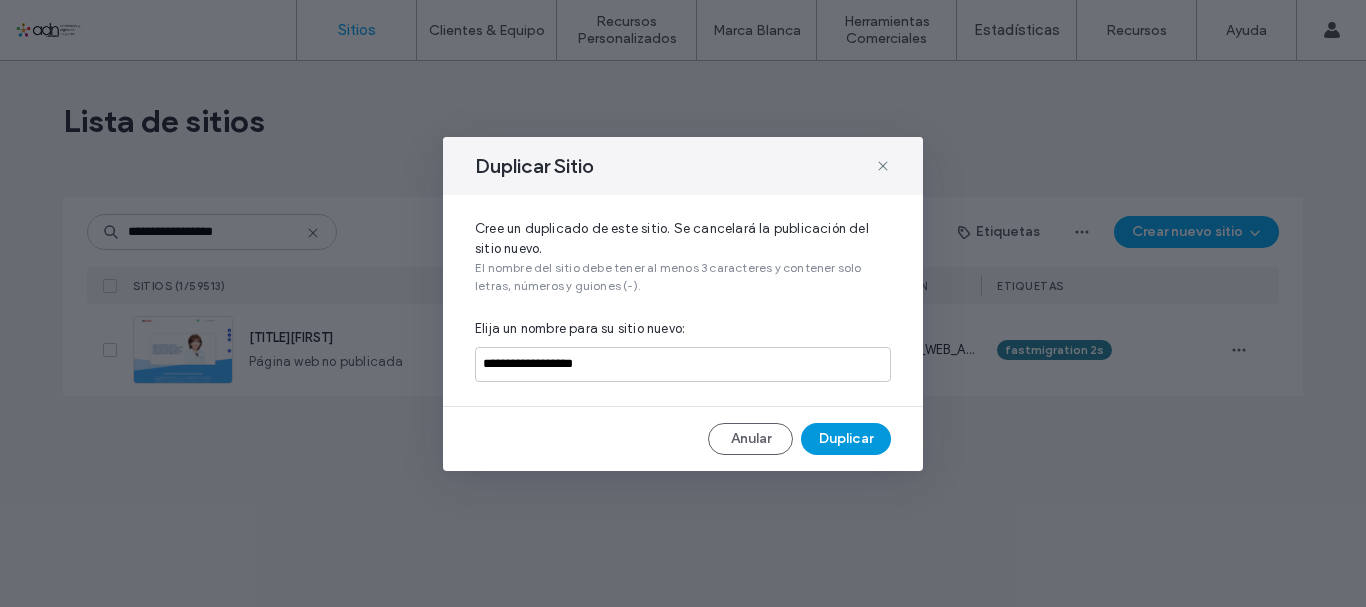 click on "Duplicar" at bounding box center [846, 439] 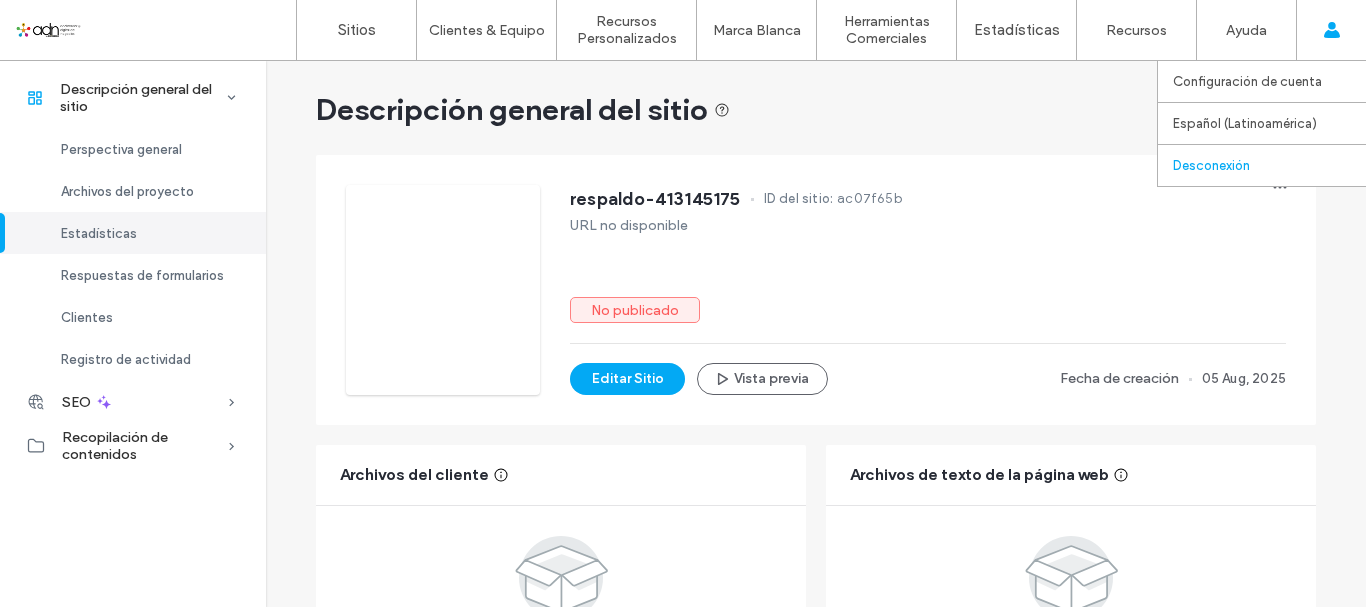 click on "Desconexión" at bounding box center [1269, 165] 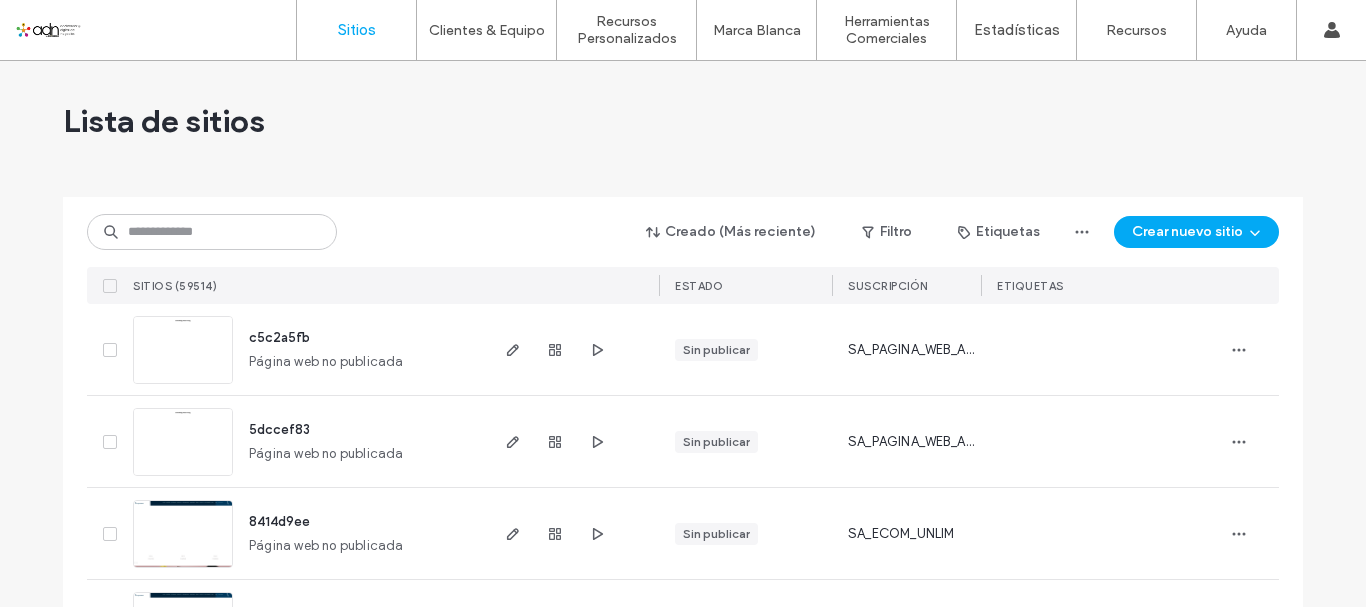 scroll, scrollTop: 0, scrollLeft: 0, axis: both 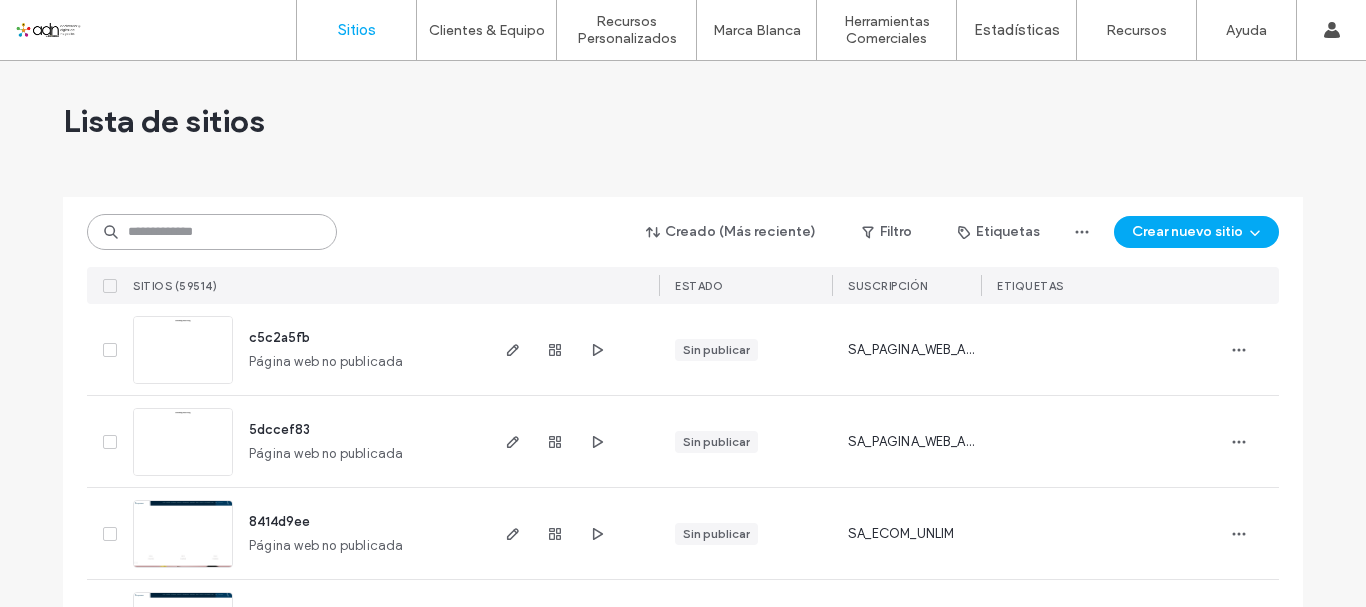 click at bounding box center (212, 232) 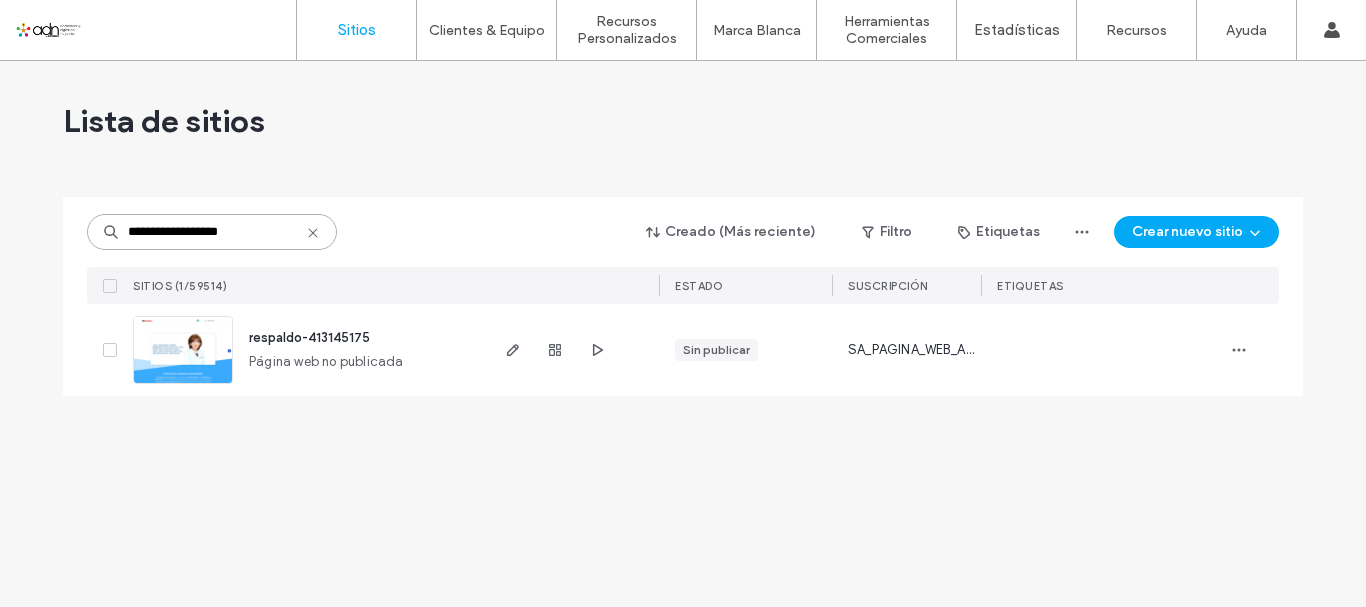 type on "**********" 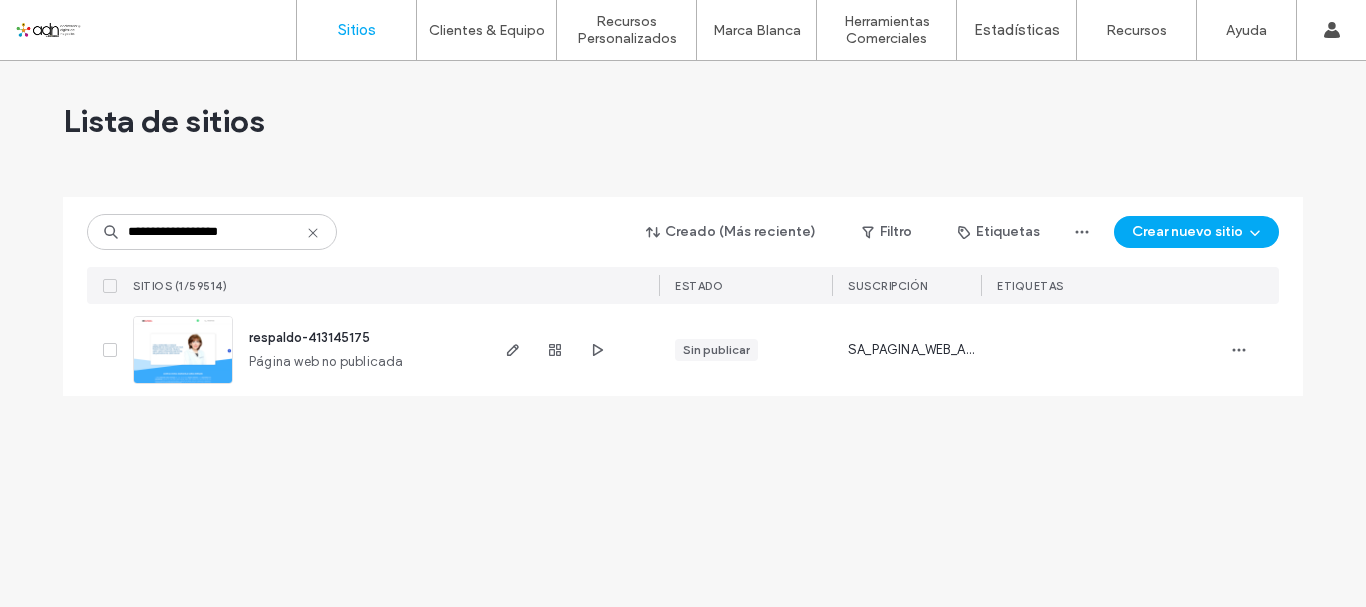 click on "Página web no publicada" at bounding box center (326, 362) 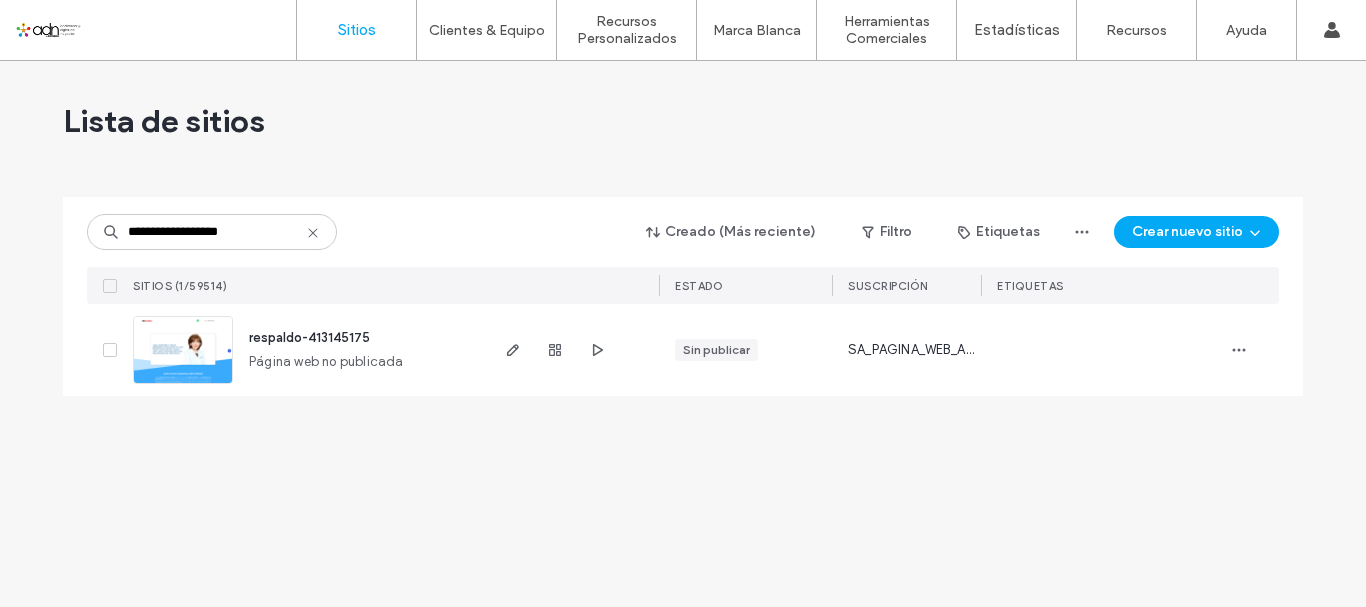 click at bounding box center (183, 385) 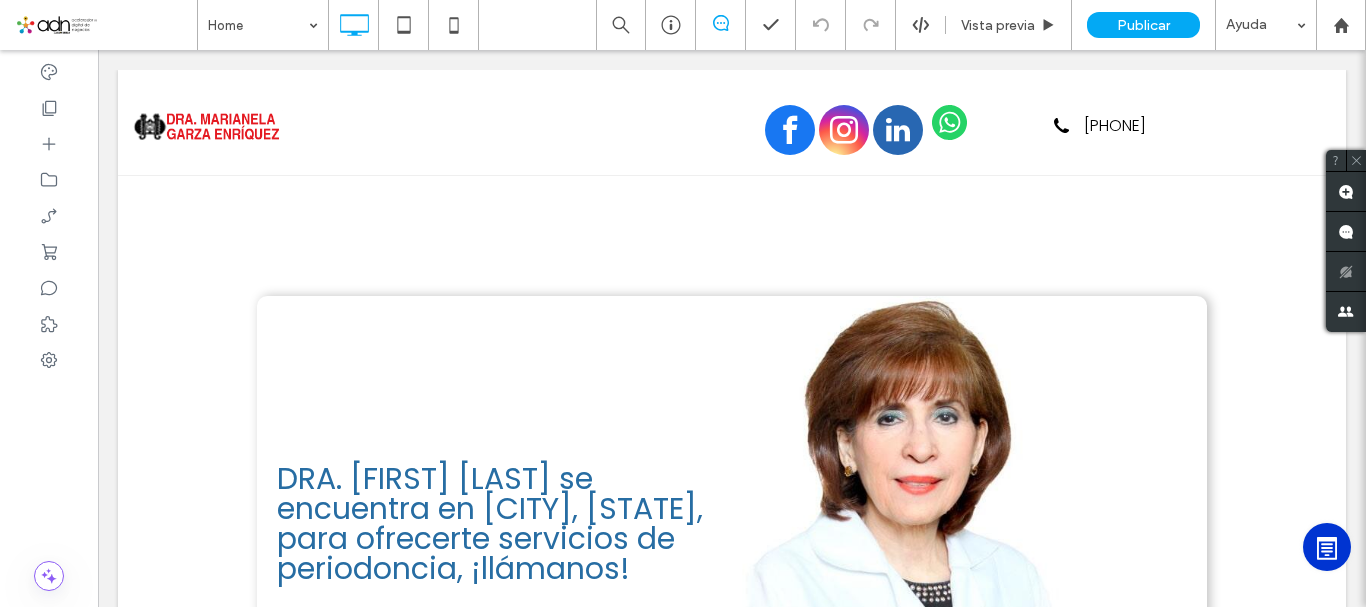 scroll, scrollTop: 0, scrollLeft: 0, axis: both 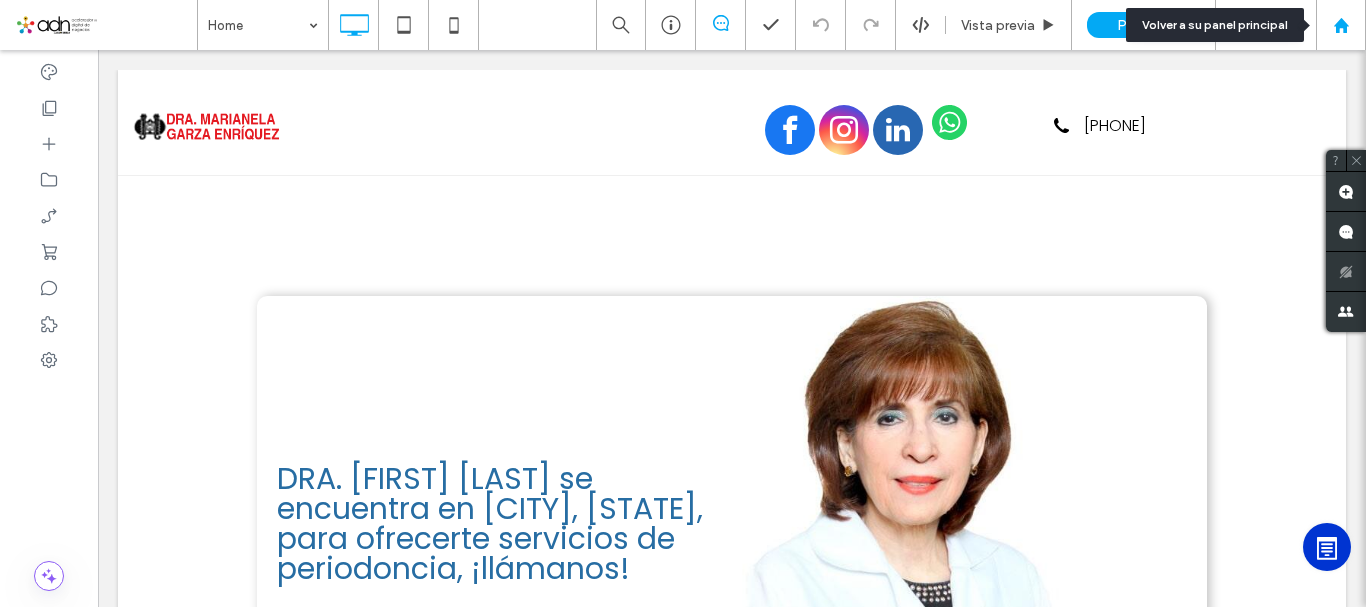 drag, startPoint x: 1343, startPoint y: 25, endPoint x: 1164, endPoint y: 35, distance: 179.27911 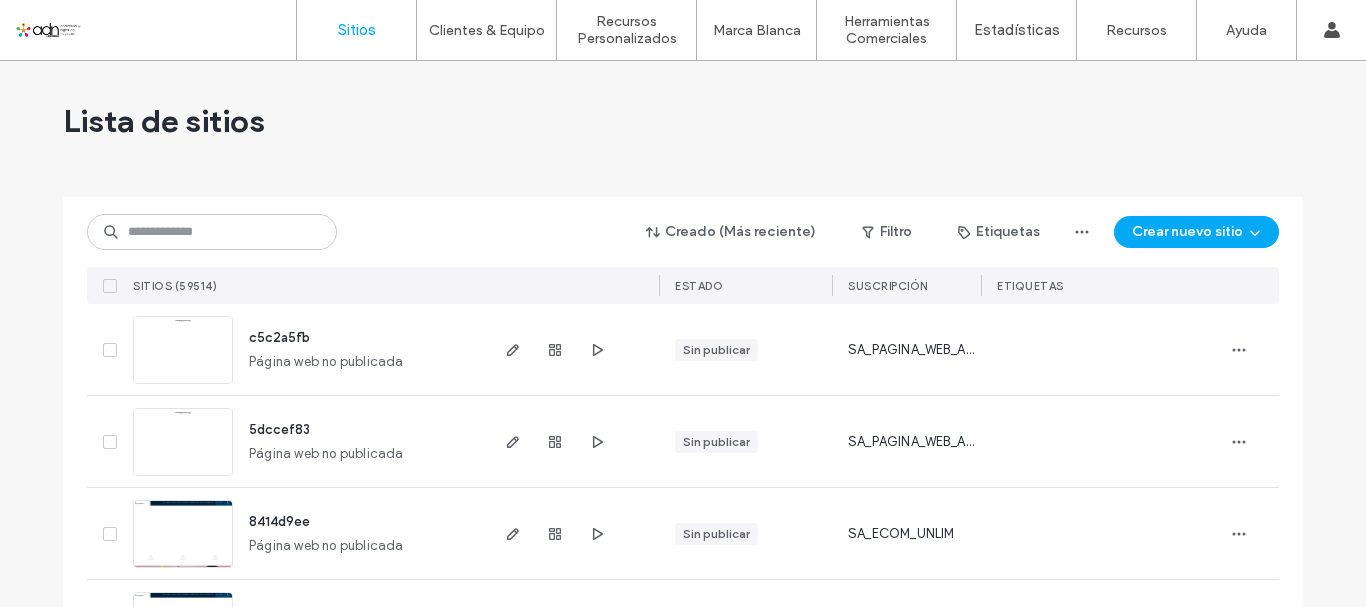 scroll, scrollTop: 0, scrollLeft: 0, axis: both 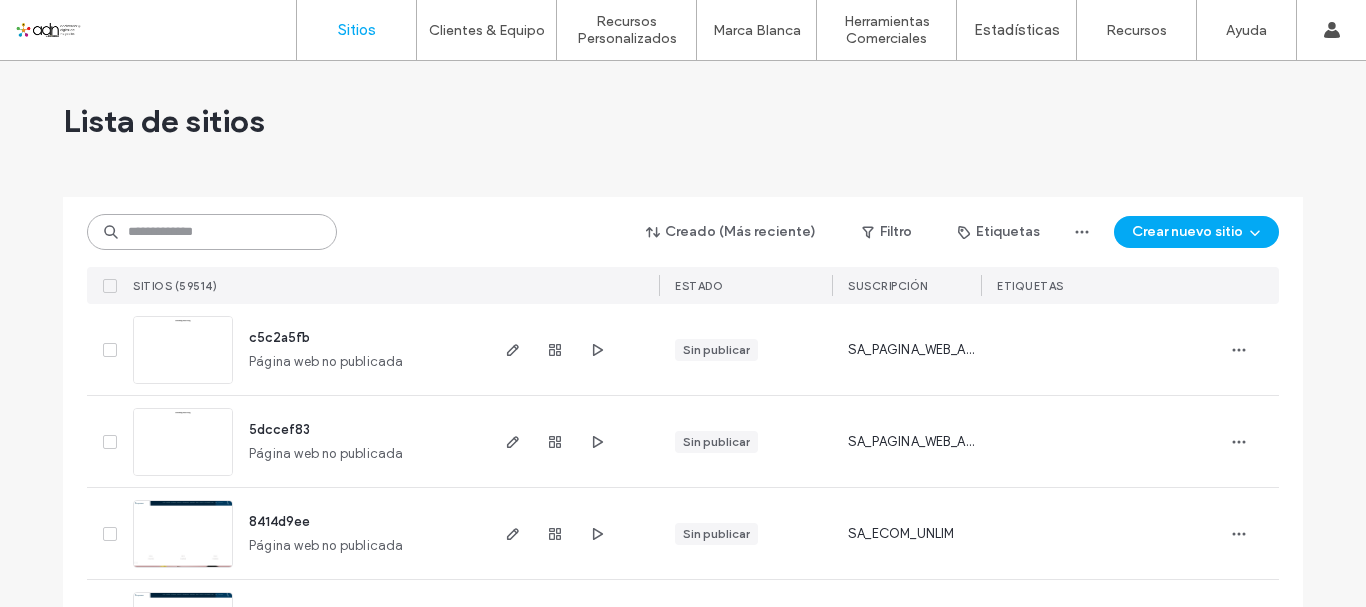 click at bounding box center [212, 232] 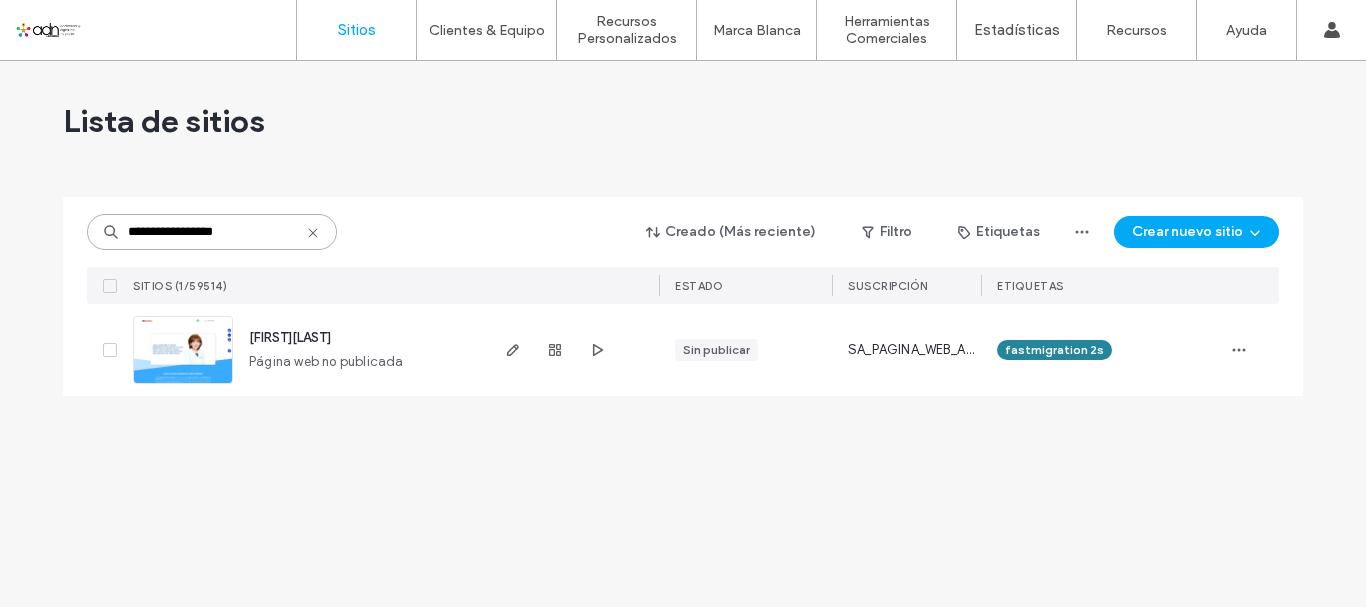 type on "**********" 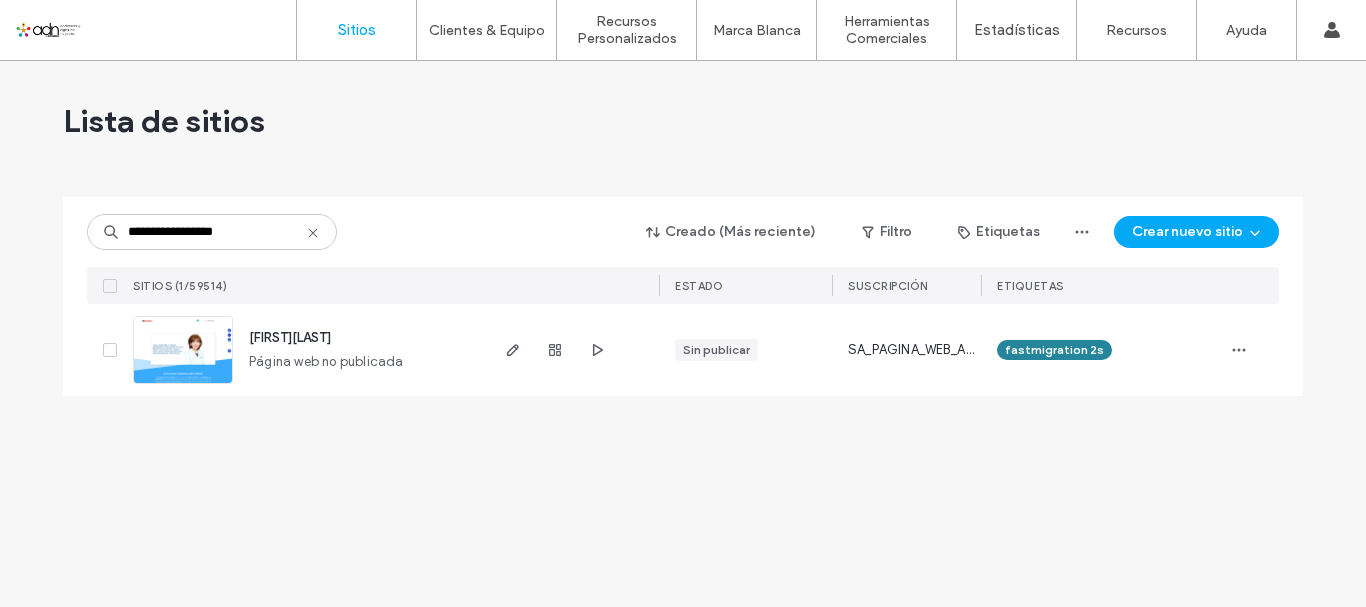 click at bounding box center [183, 385] 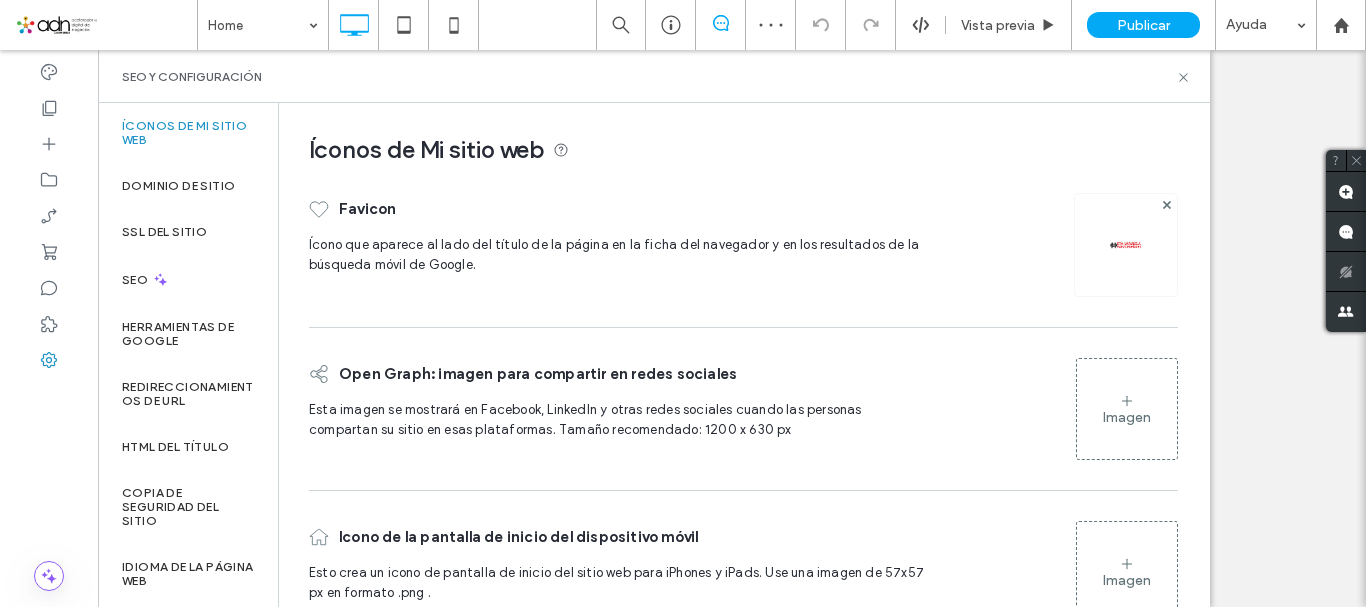 scroll, scrollTop: 0, scrollLeft: 0, axis: both 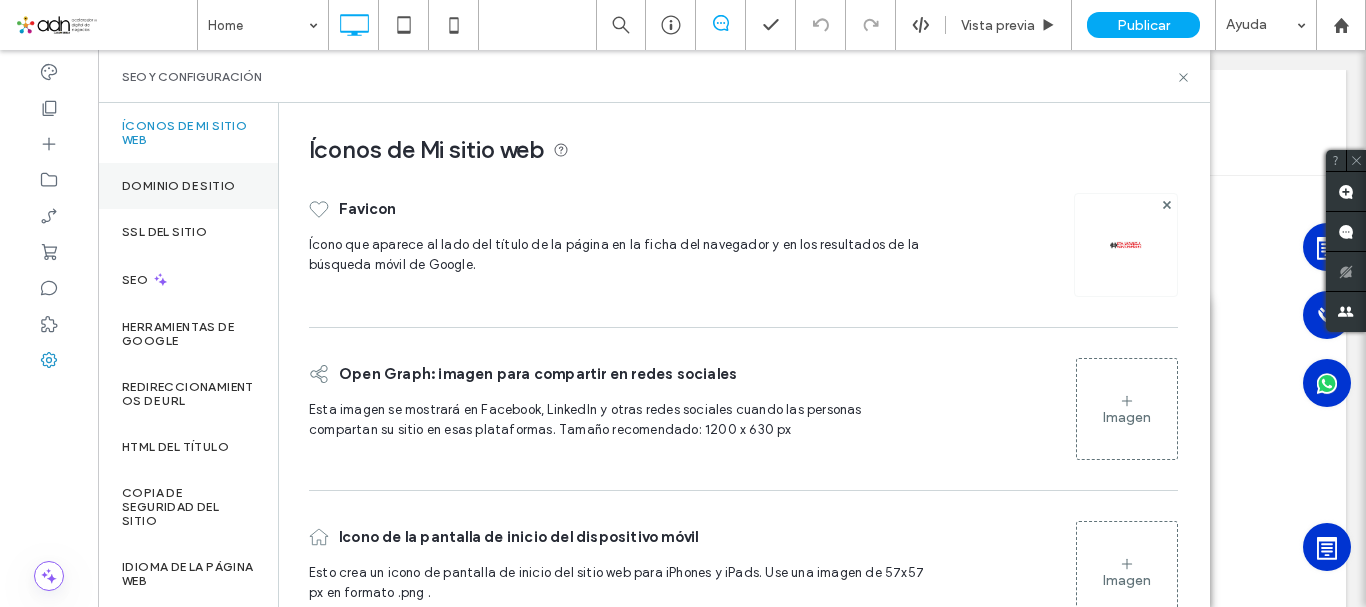 click on "Dominio de sitio" at bounding box center (178, 186) 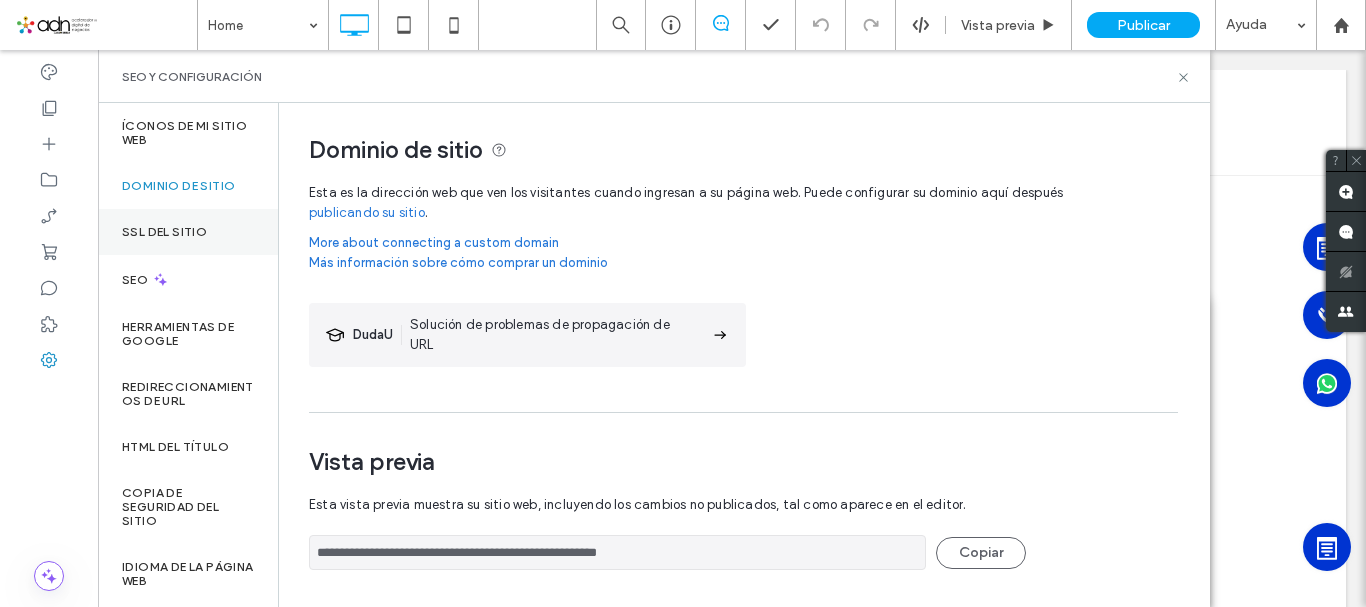 click on "SSL del sitio" at bounding box center (164, 232) 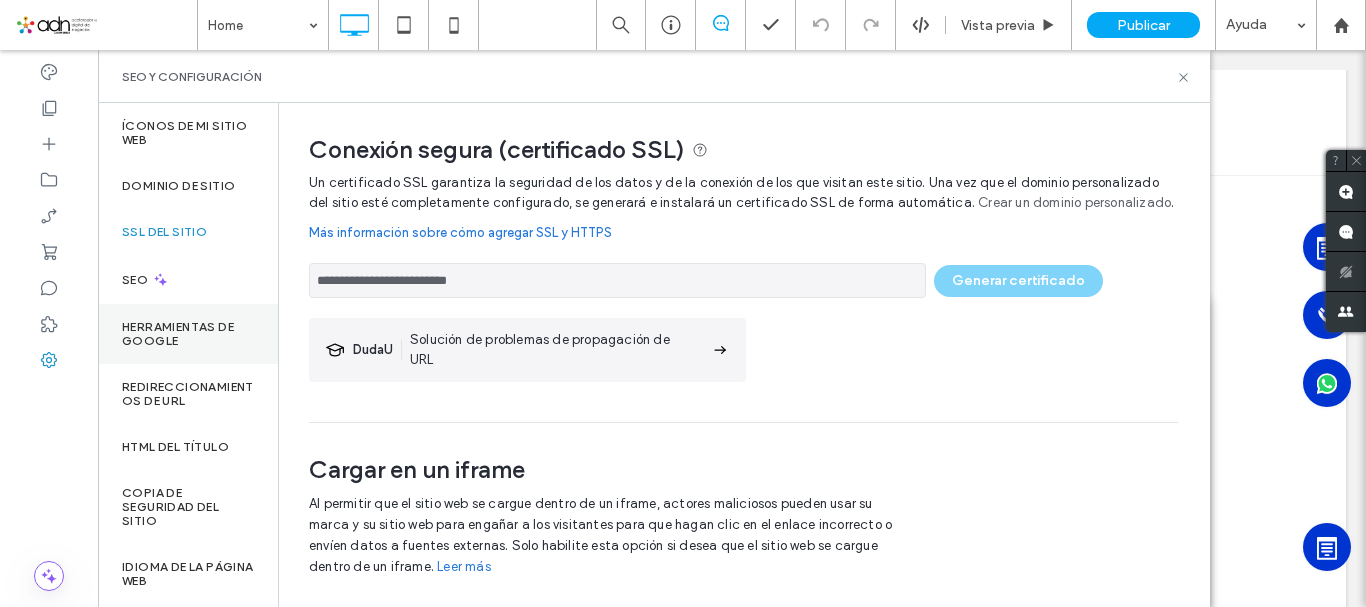 click on "Herramientas de Google" at bounding box center (188, 334) 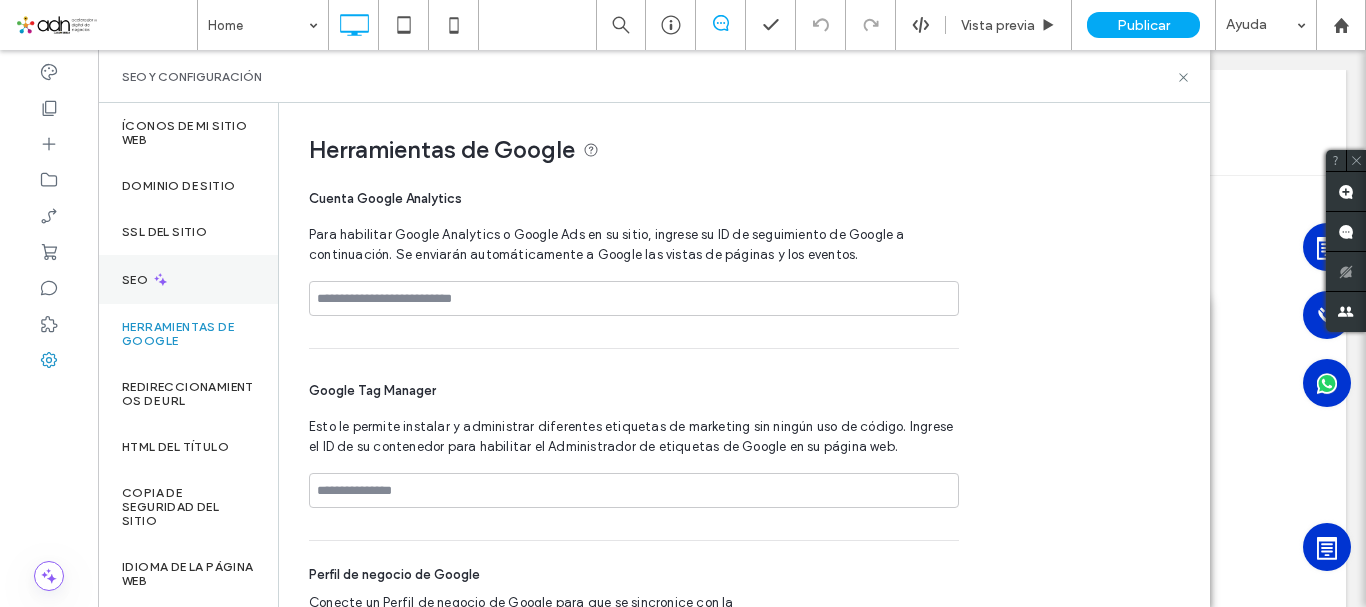 click on "SEO" at bounding box center (137, 280) 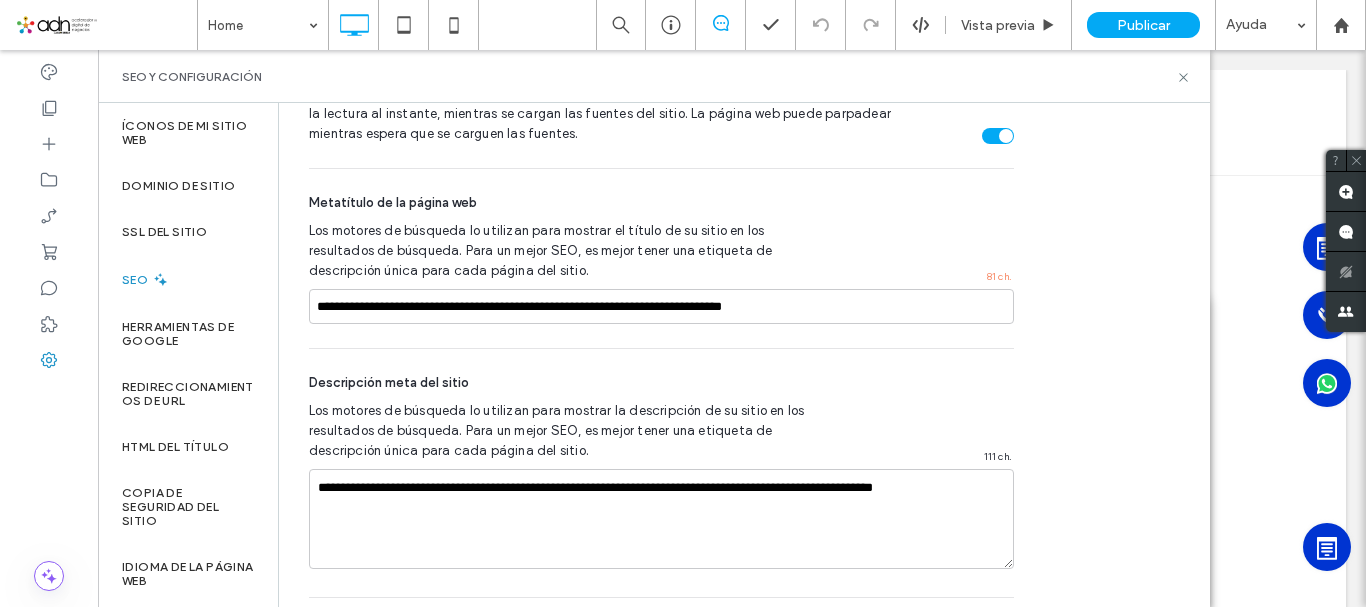 scroll, scrollTop: 1181, scrollLeft: 0, axis: vertical 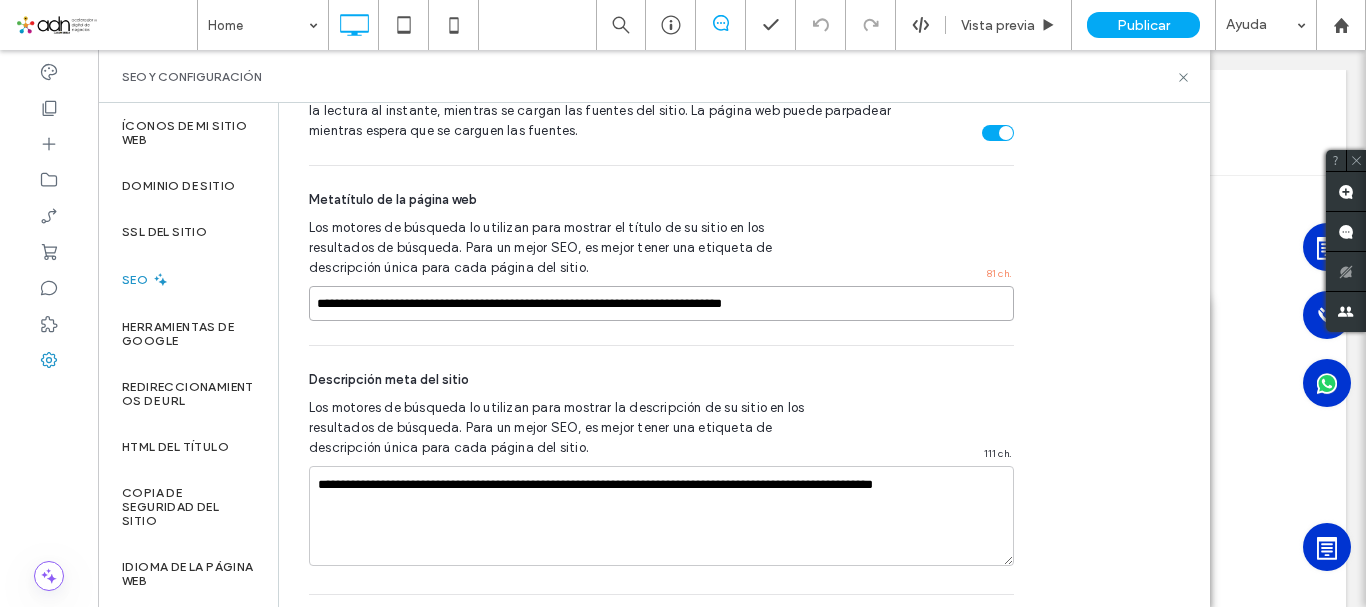 drag, startPoint x: 907, startPoint y: 298, endPoint x: 290, endPoint y: 320, distance: 617.3921 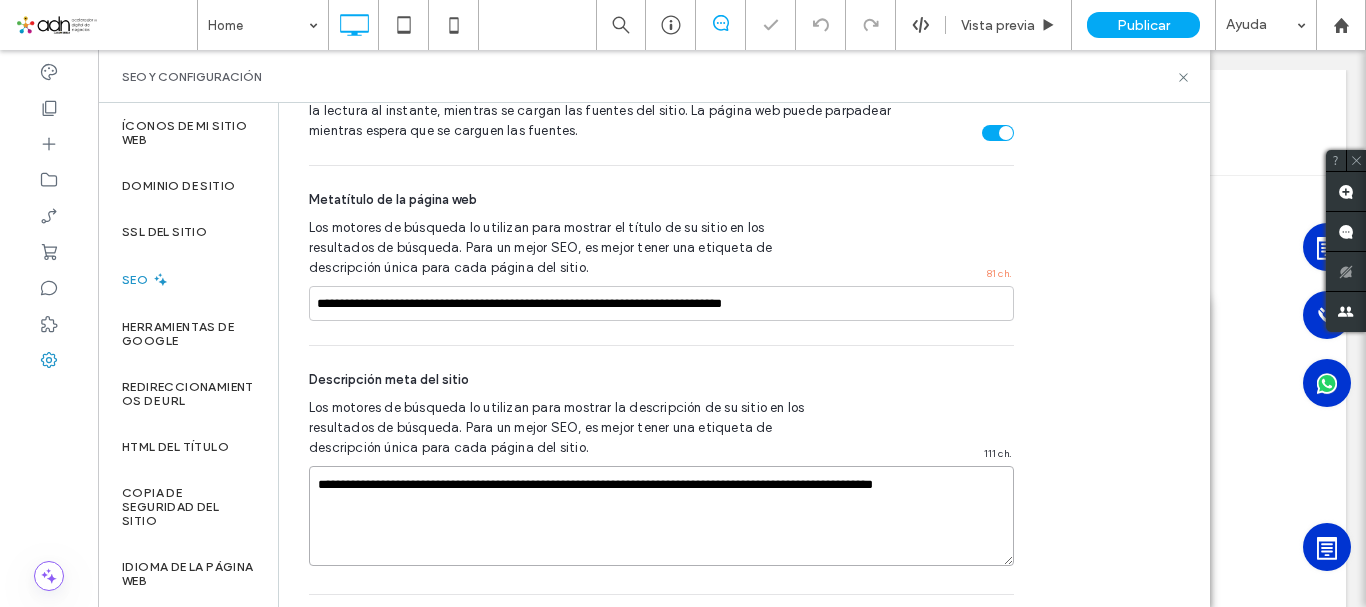 drag, startPoint x: 423, startPoint y: 512, endPoint x: 300, endPoint y: 481, distance: 126.84637 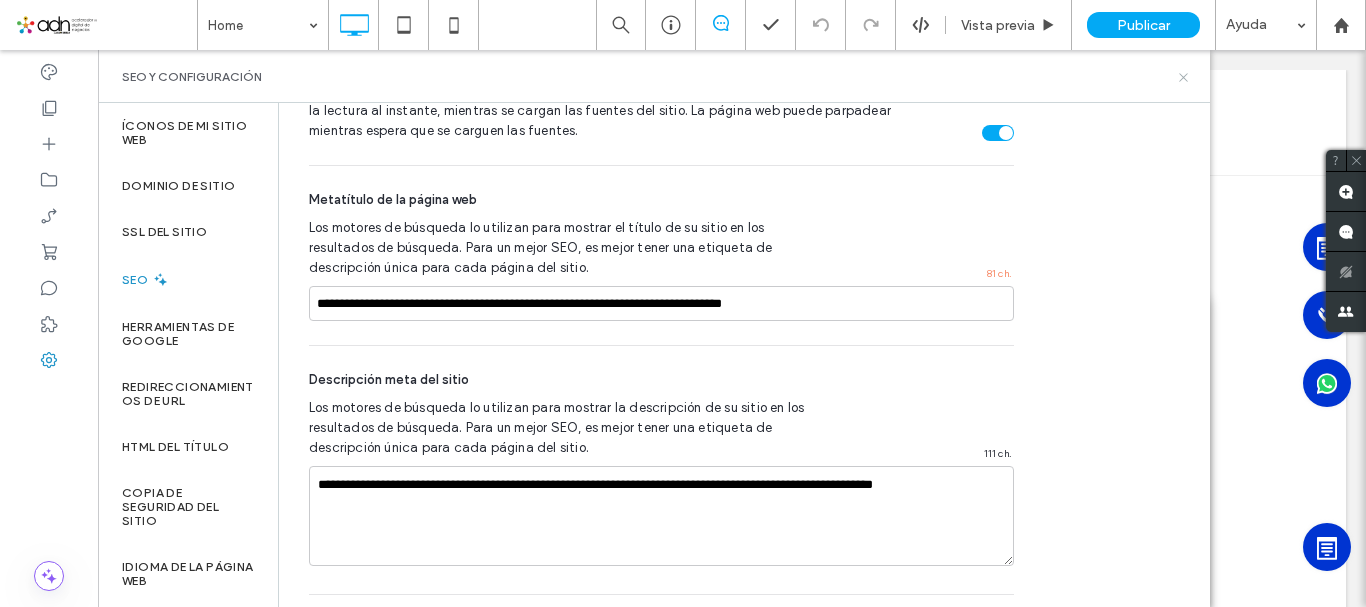 click 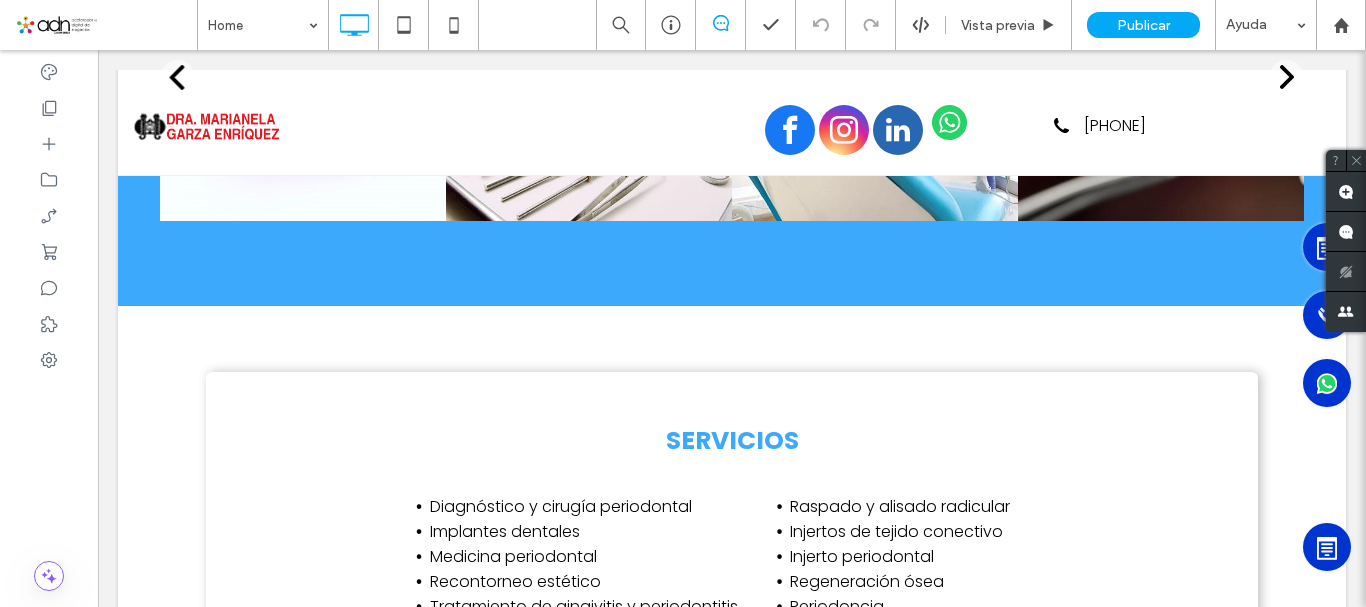 scroll, scrollTop: 0, scrollLeft: 0, axis: both 